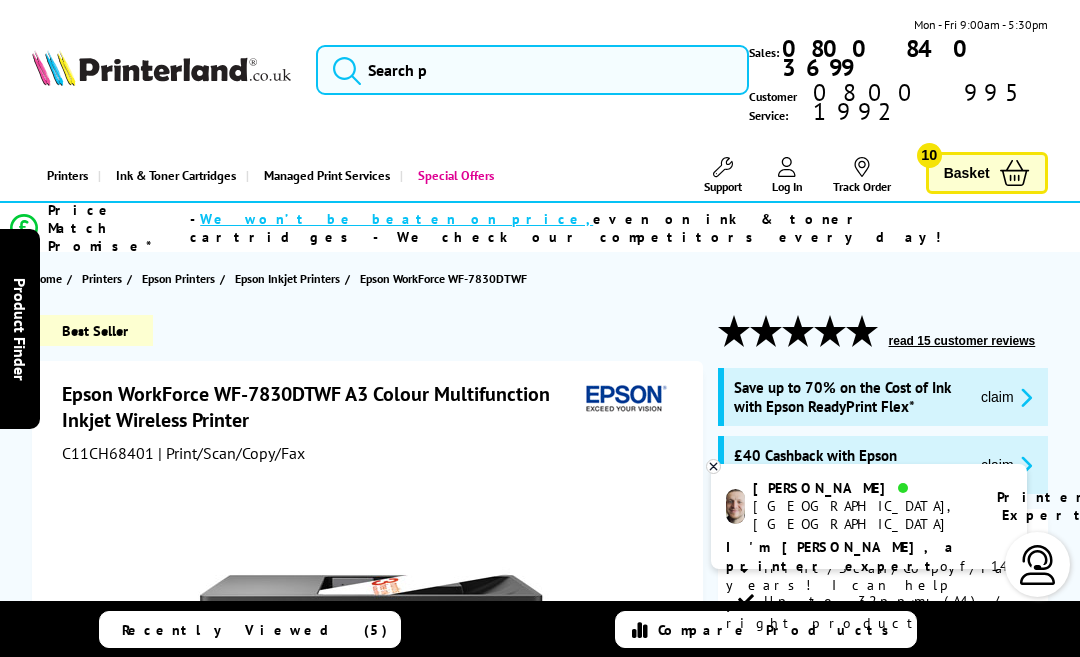 scroll, scrollTop: 0, scrollLeft: 0, axis: both 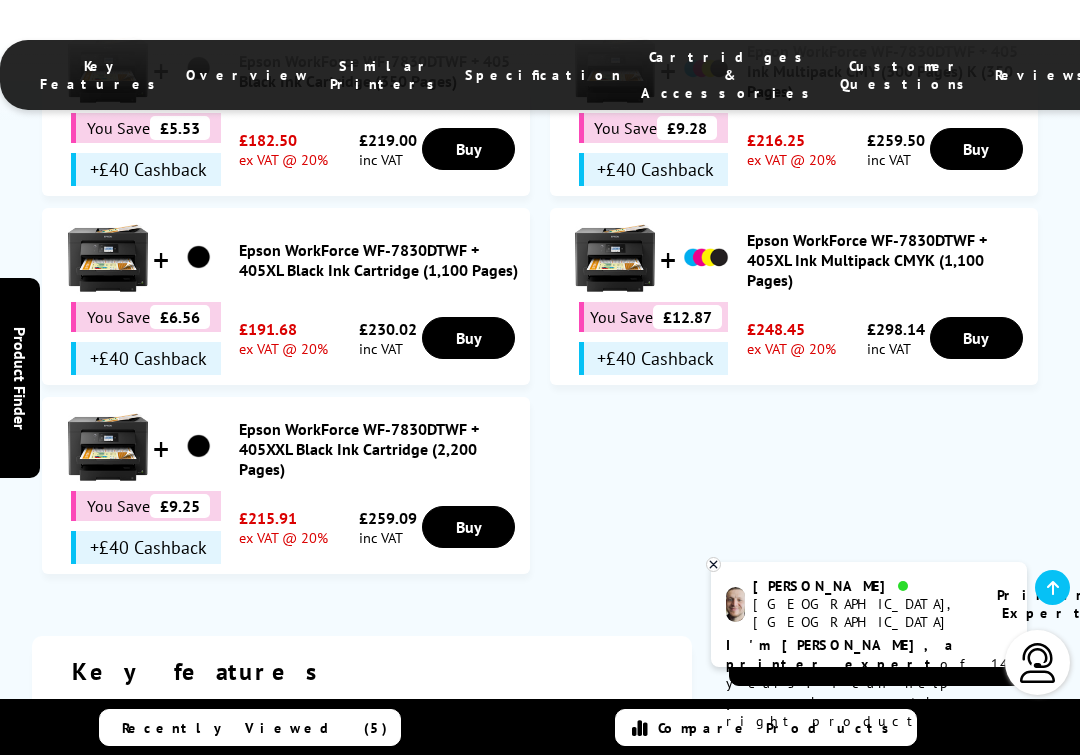 click on "Buy" at bounding box center (468, 149) 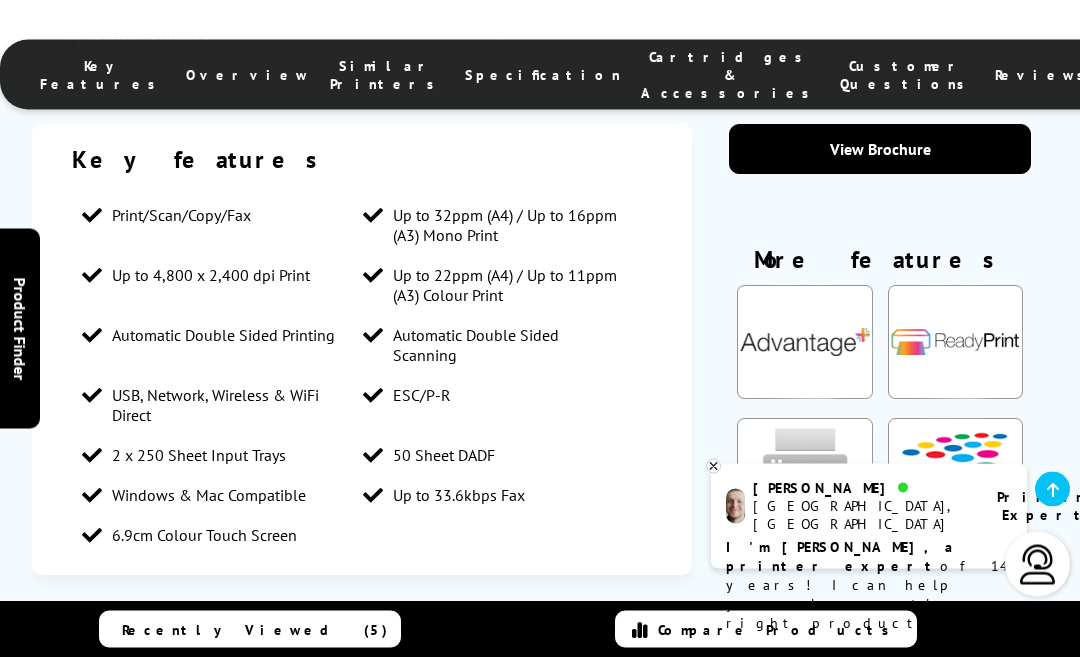 scroll, scrollTop: 3047, scrollLeft: 0, axis: vertical 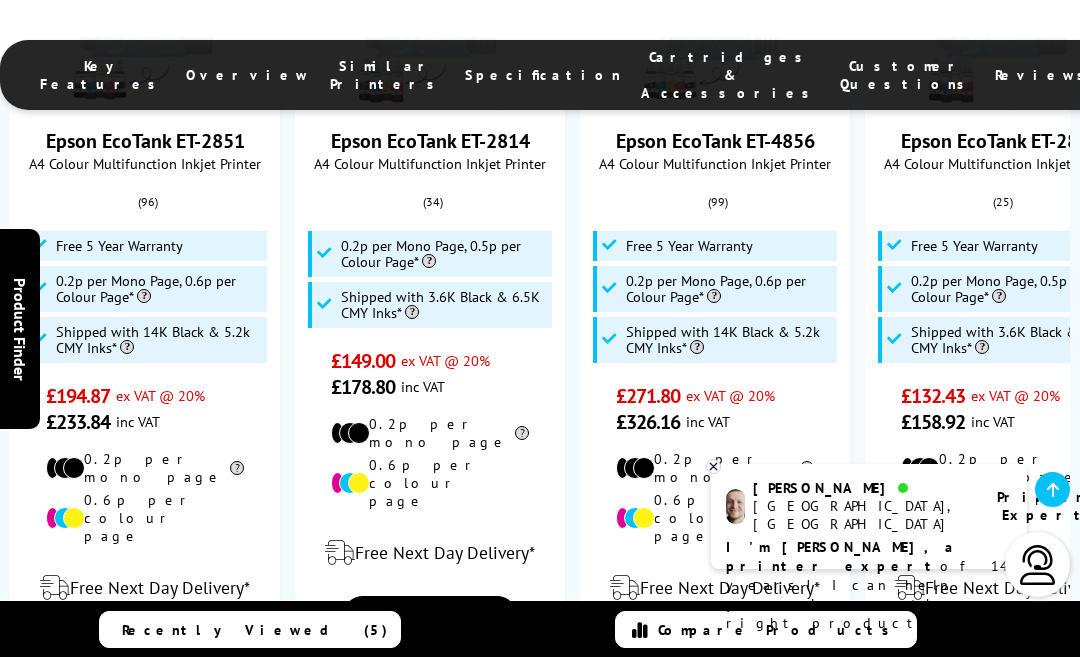 click on "Free Next Day Delivery*" at bounding box center [1000, 588] 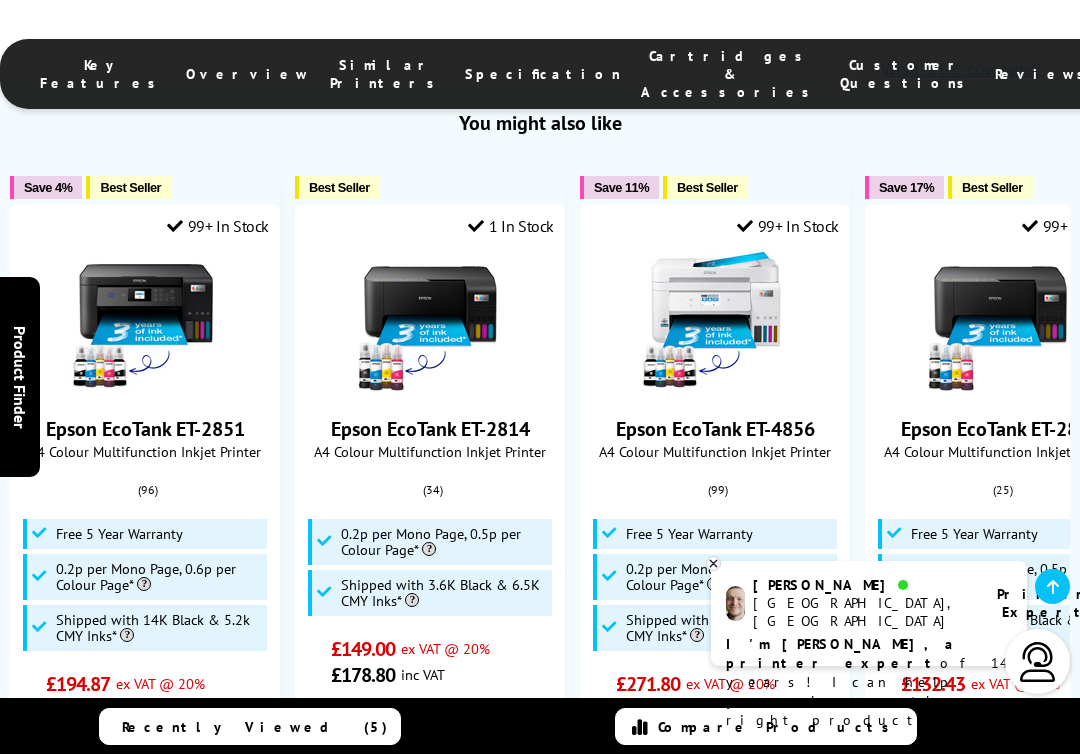 scroll, scrollTop: 1268, scrollLeft: 0, axis: vertical 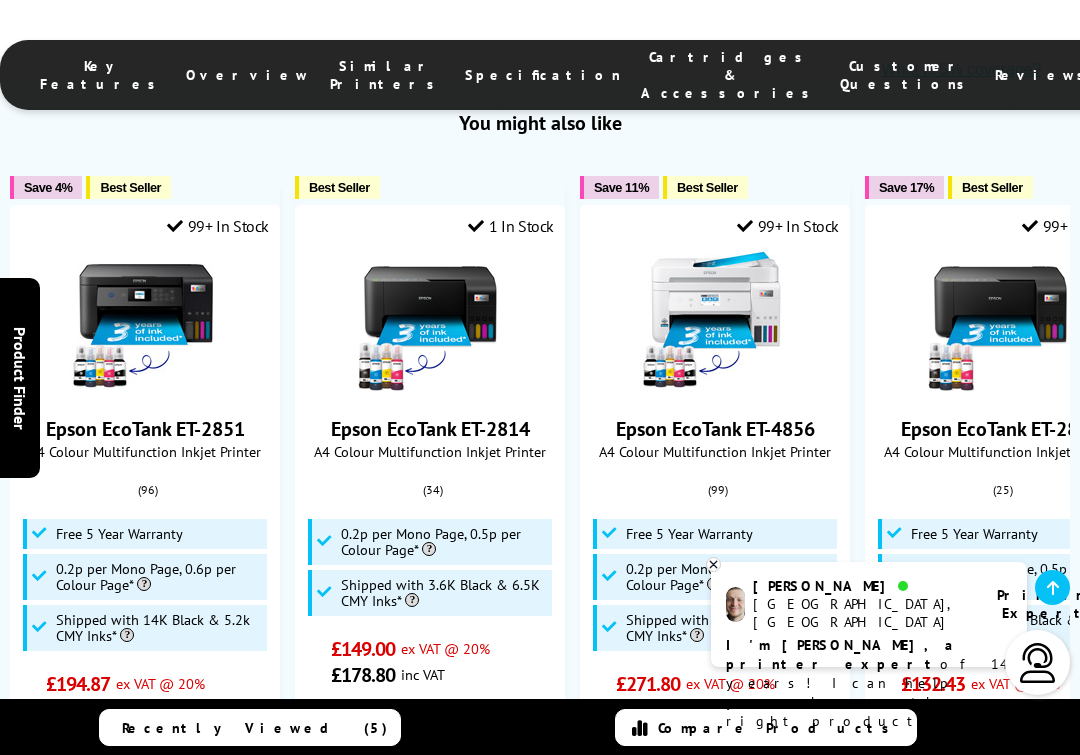 click on "A4 Colour Multifunction Inkjet Printer" at bounding box center (1000, 451) 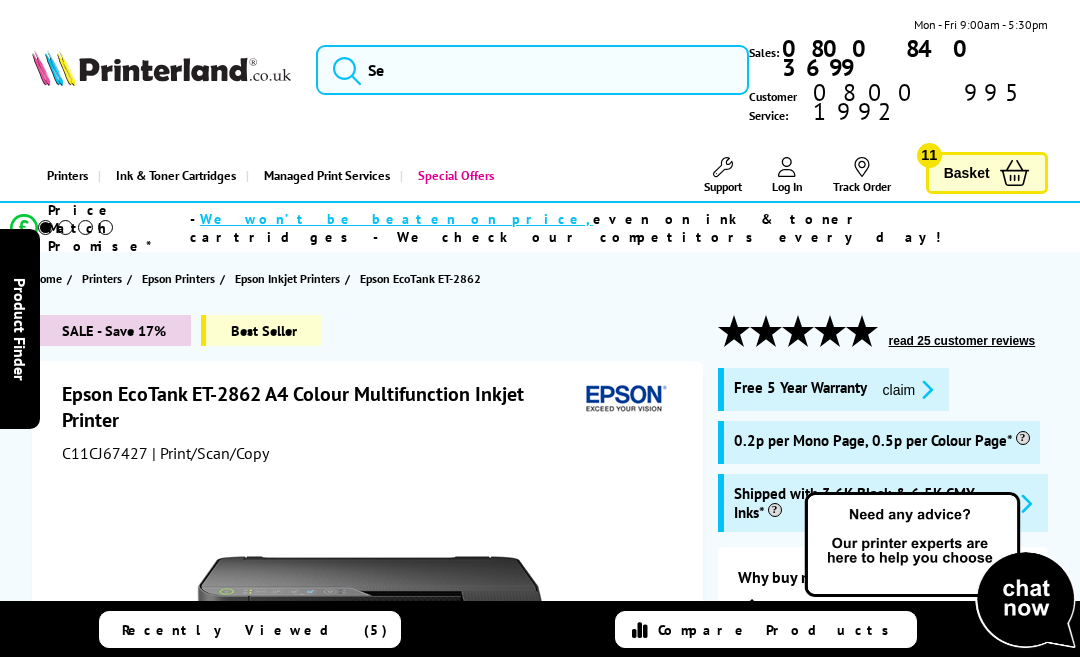 scroll, scrollTop: 0, scrollLeft: 0, axis: both 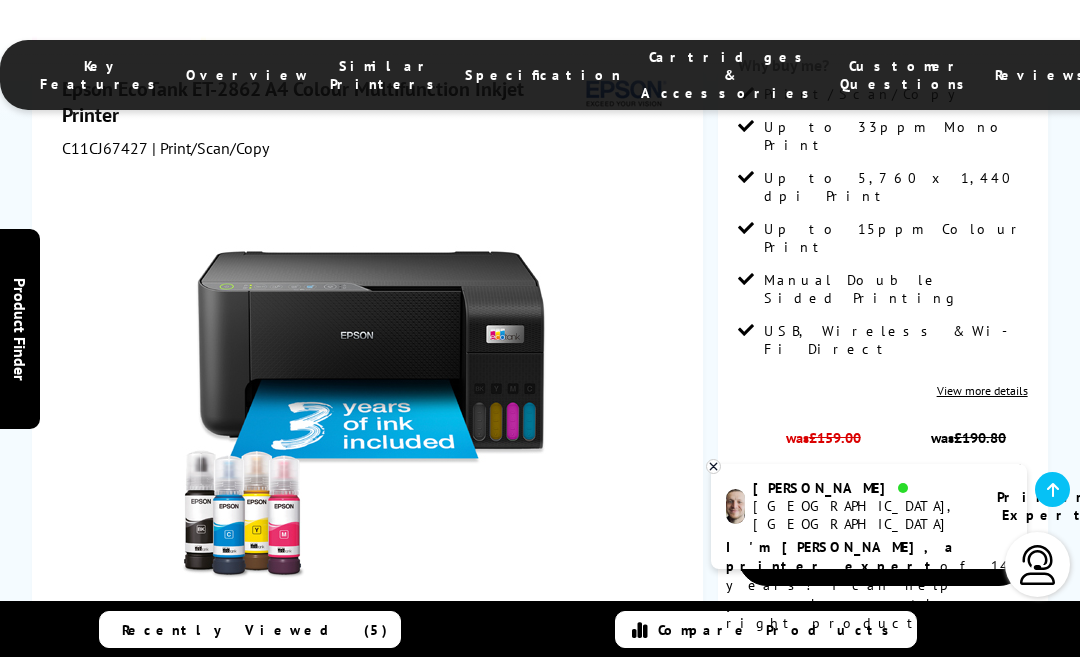 click on "Add to Basket" at bounding box center (883, 557) 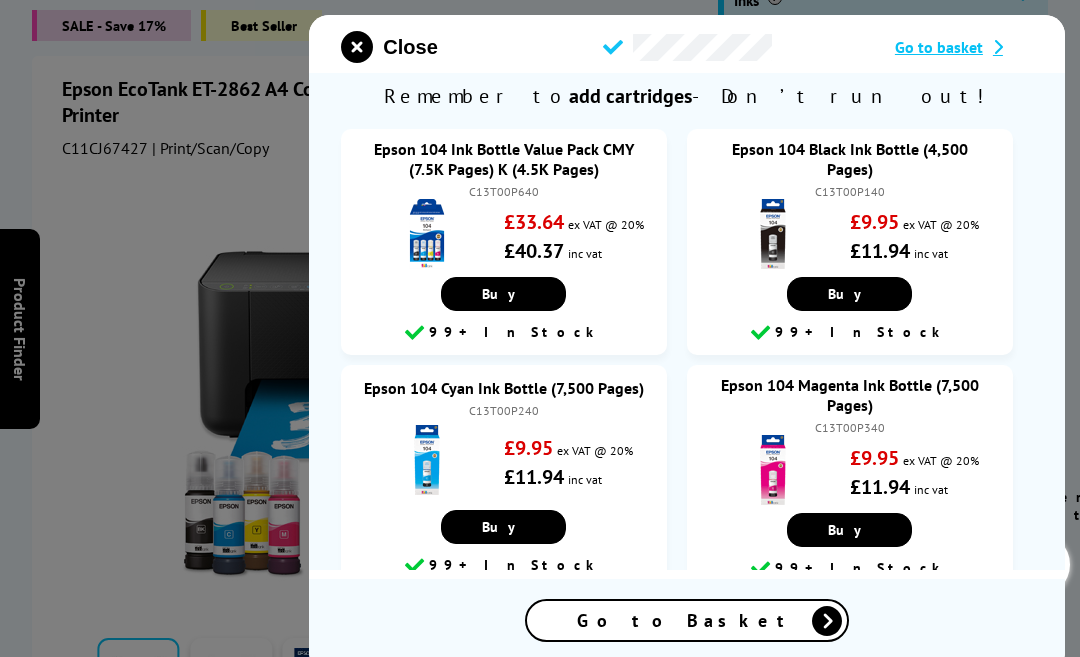 scroll, scrollTop: 0, scrollLeft: 0, axis: both 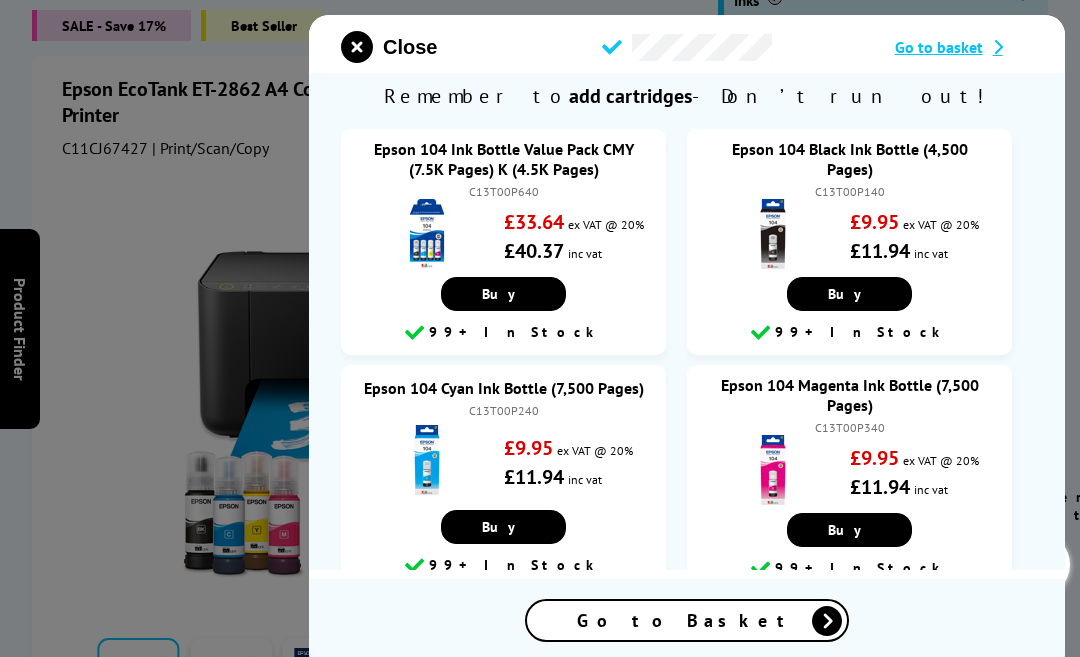 click at bounding box center [540, 328] 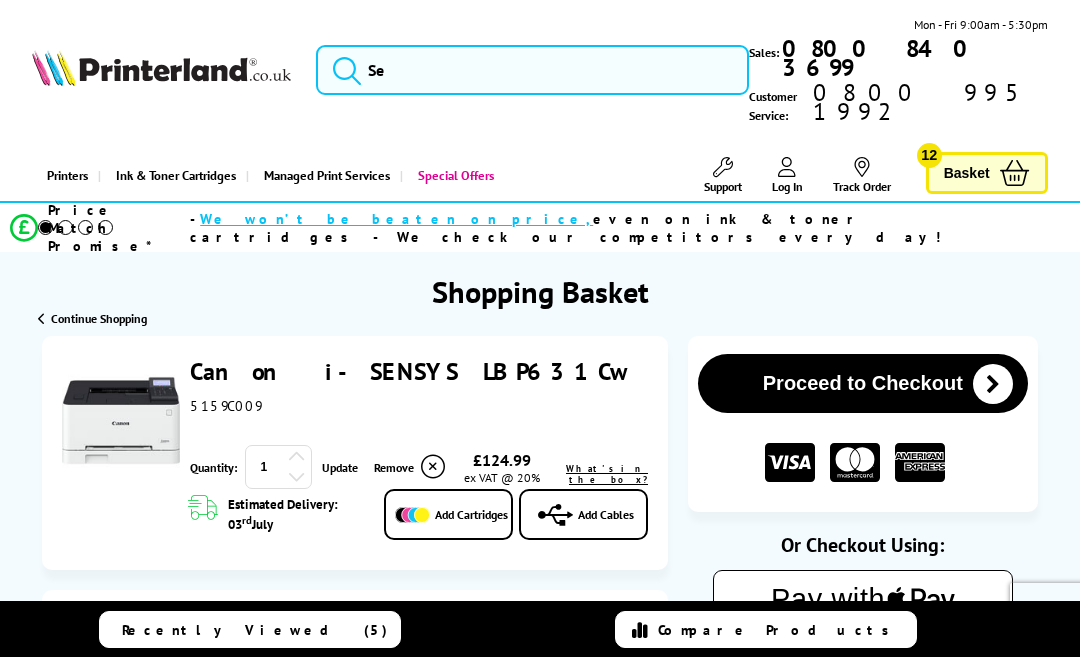 scroll, scrollTop: 0, scrollLeft: 0, axis: both 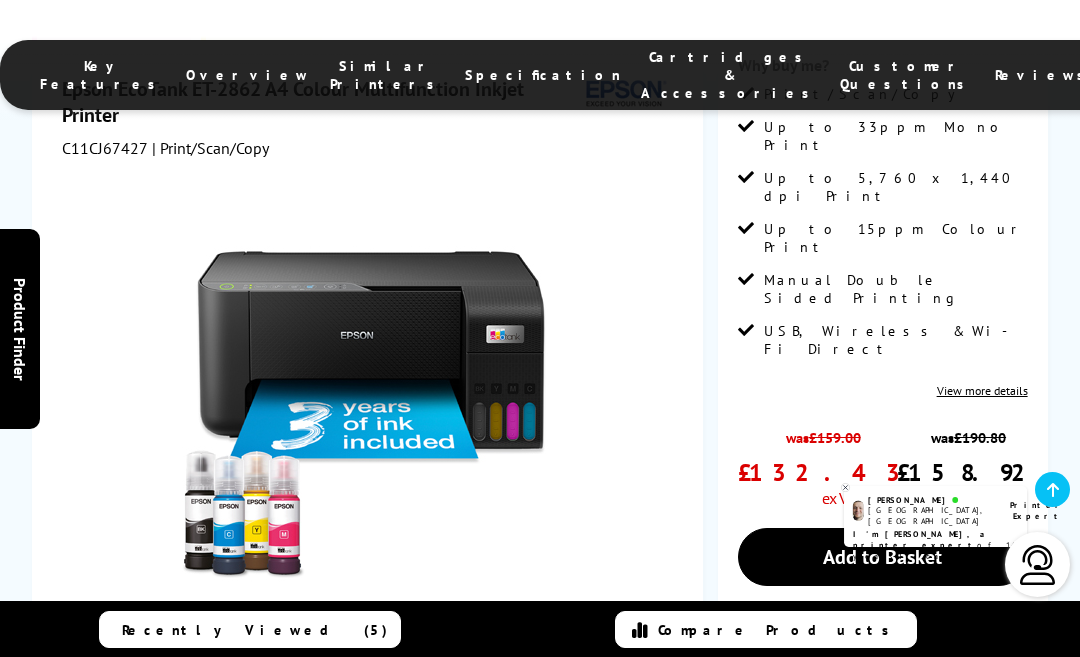 click on "Add to Basket" at bounding box center [883, 557] 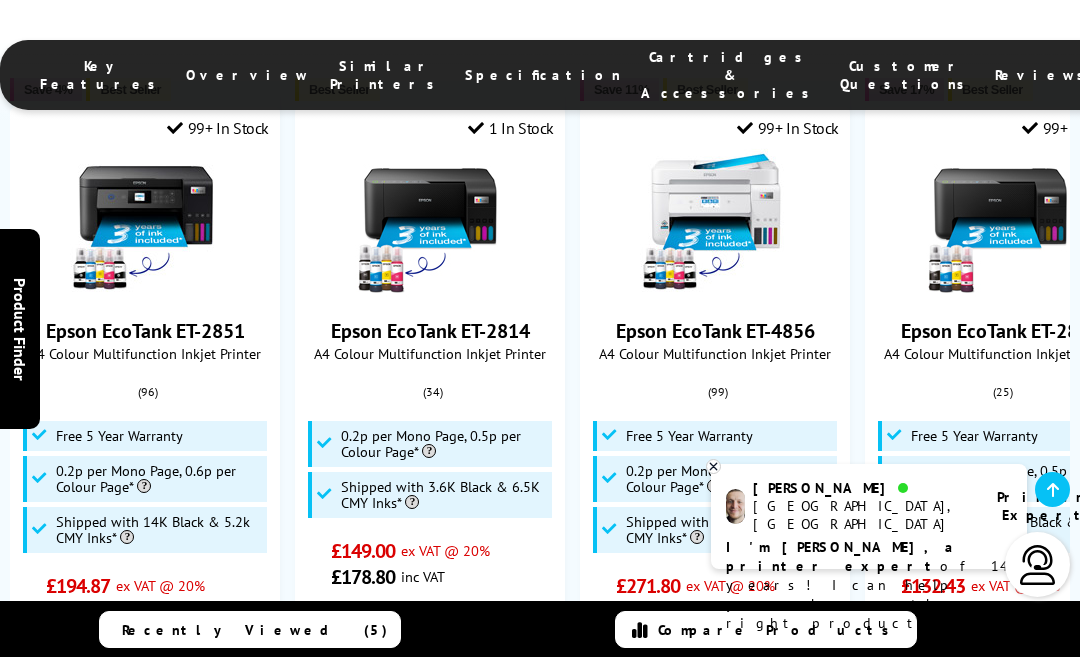 scroll, scrollTop: 1366, scrollLeft: 0, axis: vertical 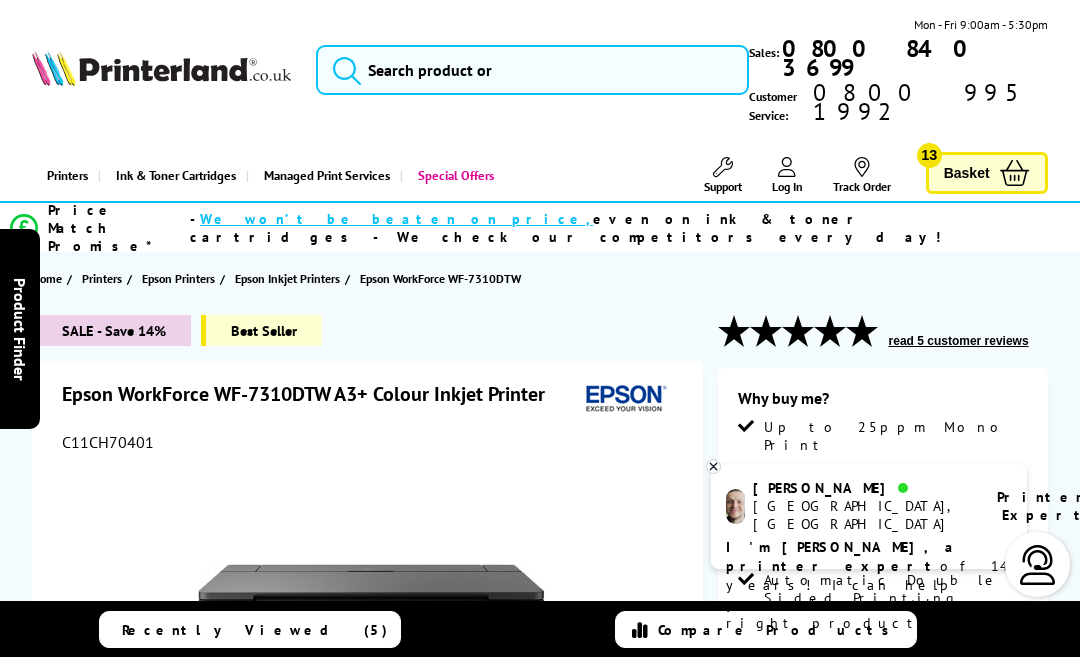 click on "SALE - Save 14%
Best Seller
Epson WorkForce WF-7310DTW A3+ Colour Inkjet Printer
C11CH70401
Add to Compare
In the Box
rd" at bounding box center [540, 831] 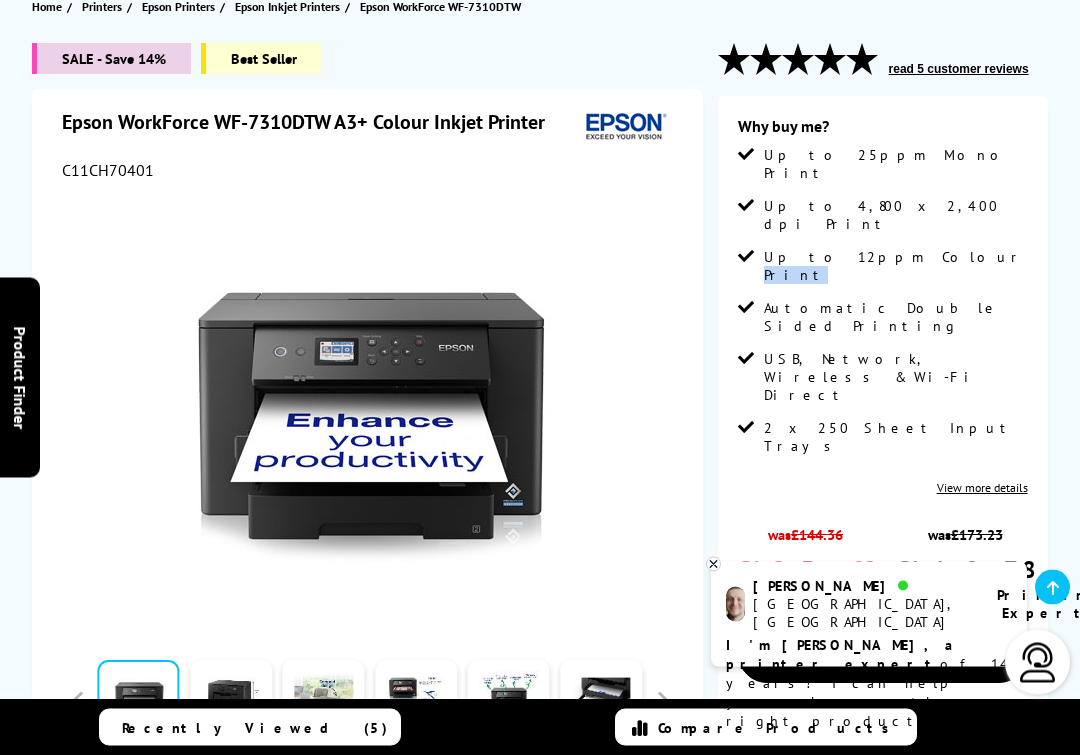 scroll, scrollTop: 272, scrollLeft: 0, axis: vertical 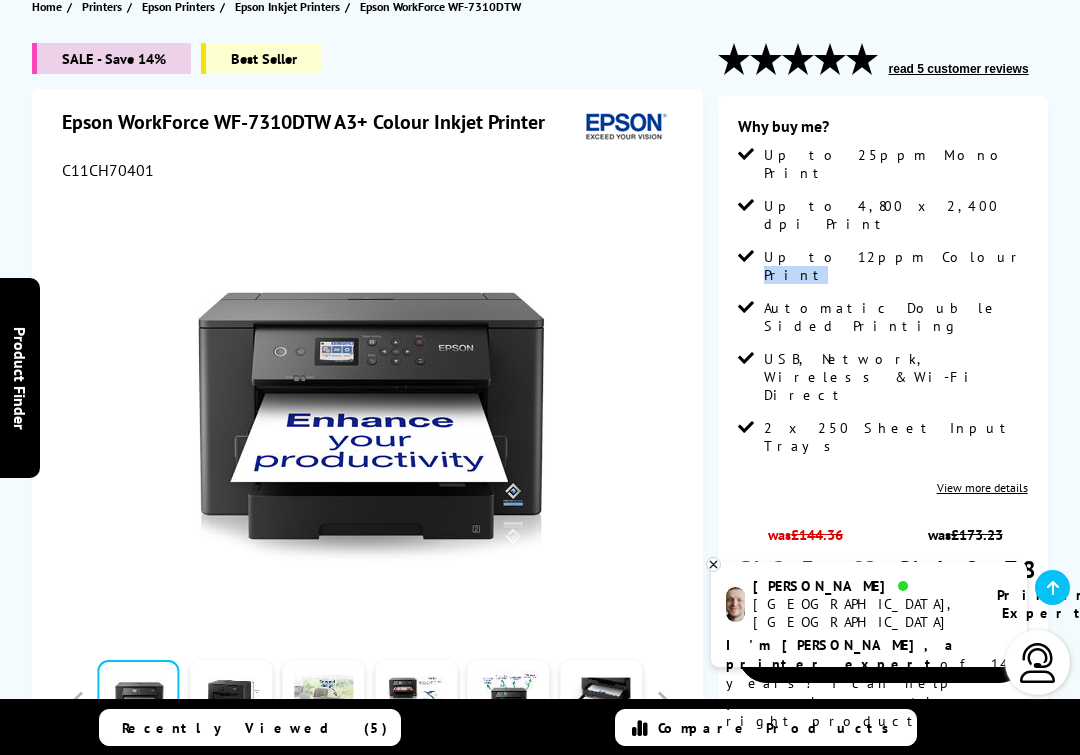 click on "was   £144.36
£123.98
ex VAT @ 20%
was  £173.23
£148.78 inc VAT" at bounding box center (883, 560) 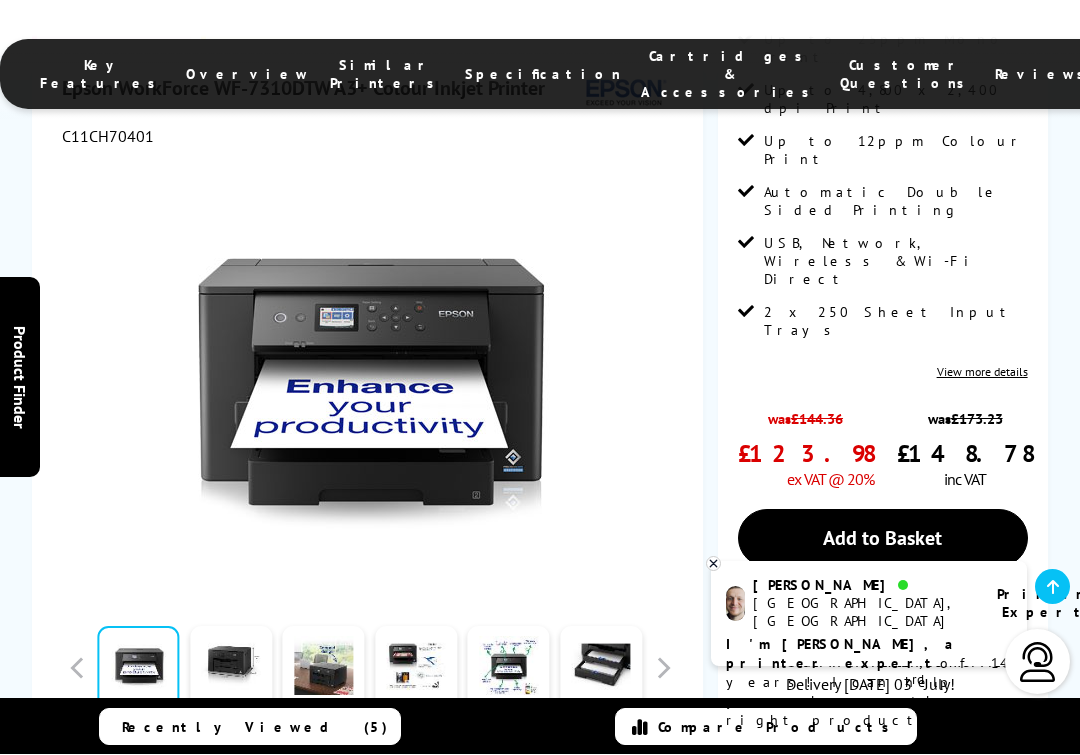 scroll, scrollTop: 388, scrollLeft: 0, axis: vertical 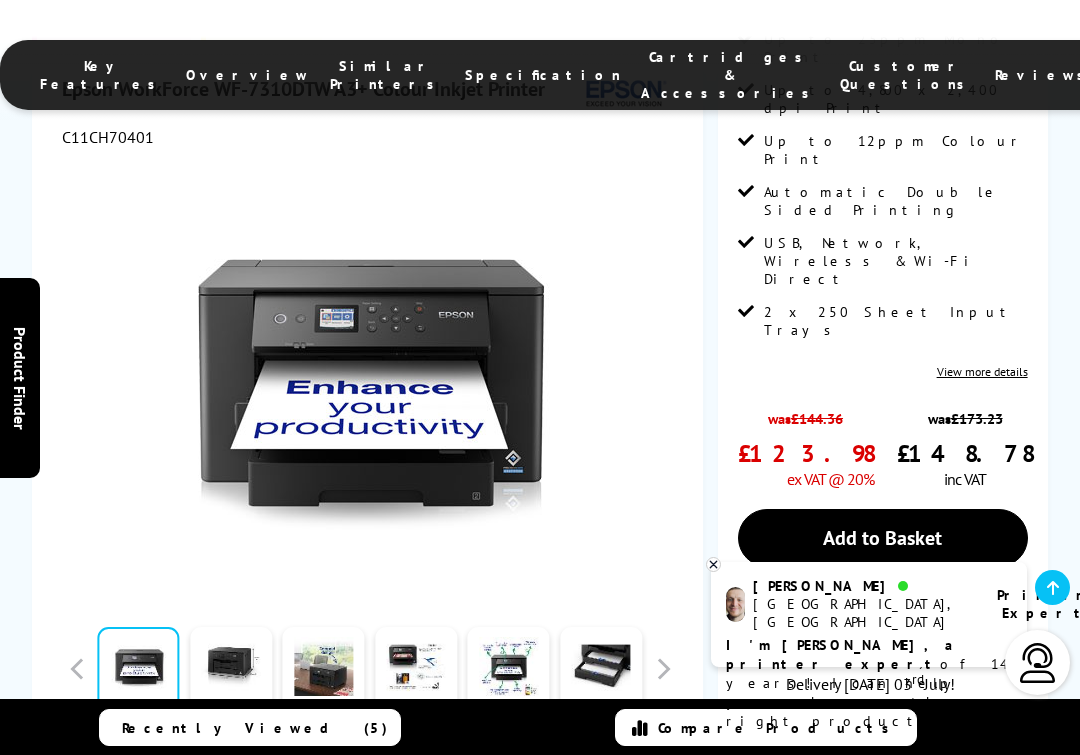 click on "Add to Basket" at bounding box center [883, 538] 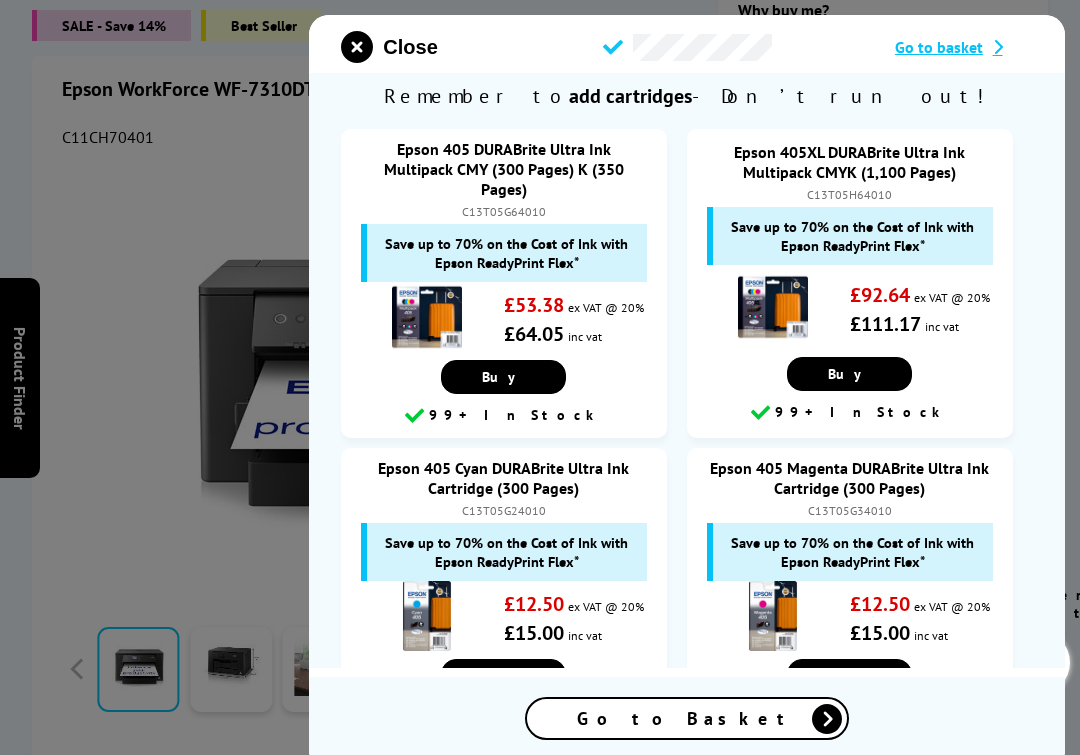 click on "Close" at bounding box center [389, 47] 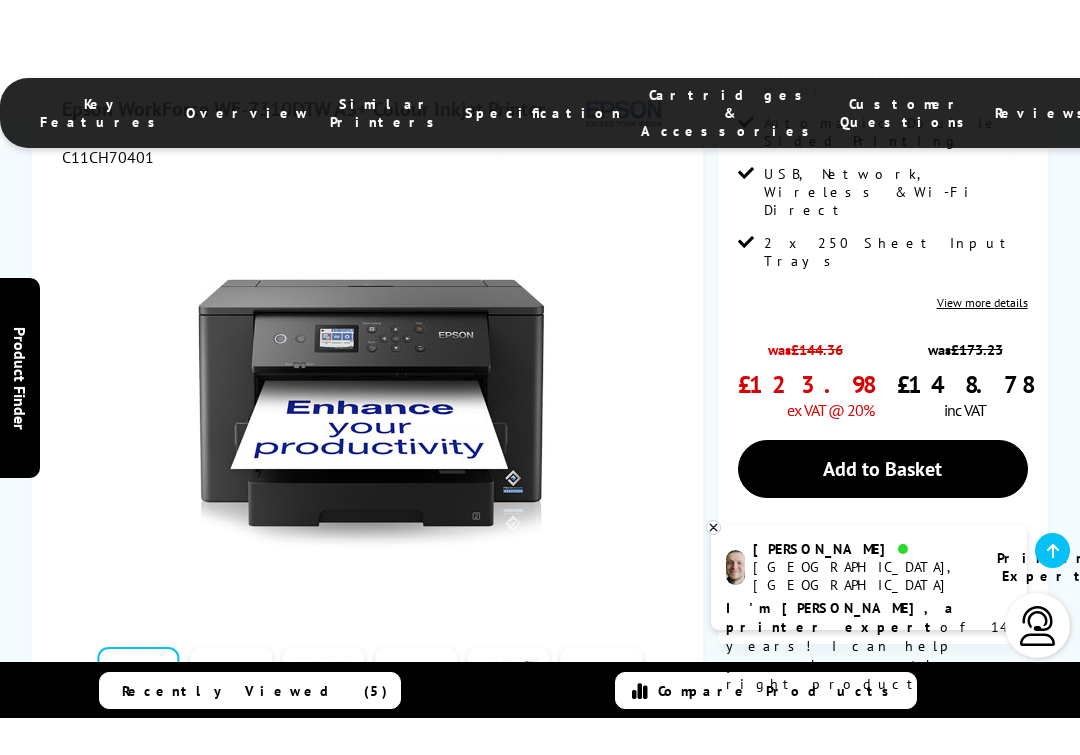 scroll, scrollTop: 421, scrollLeft: 0, axis: vertical 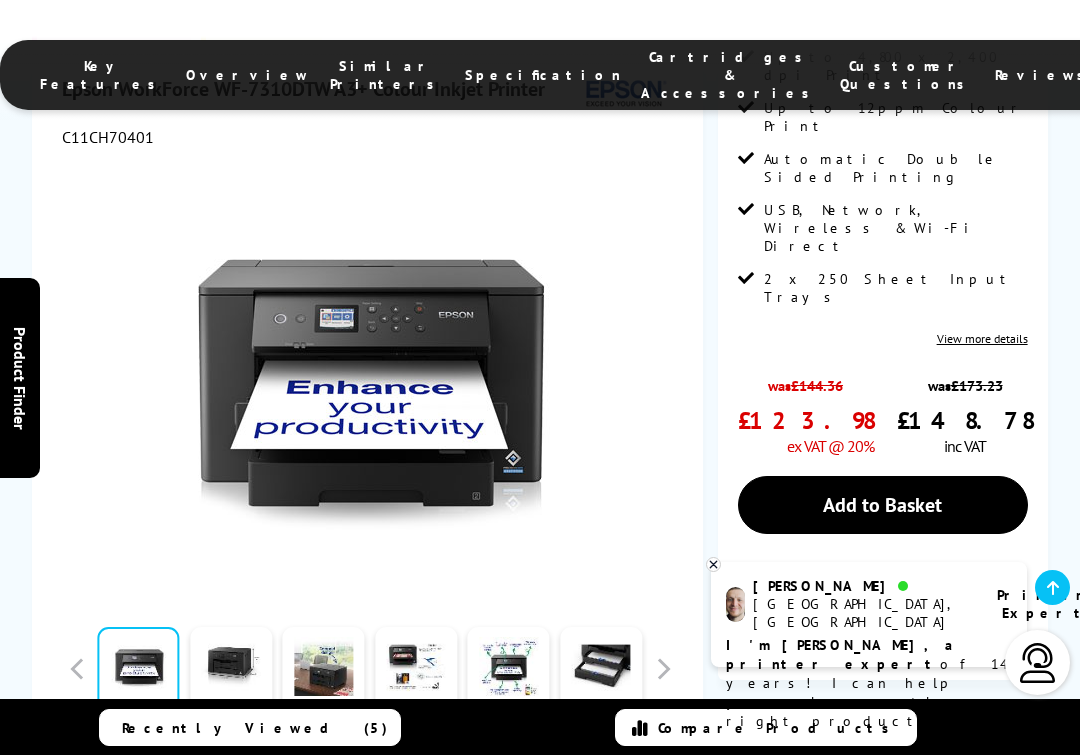 click on "Add to Basket" at bounding box center (883, 505) 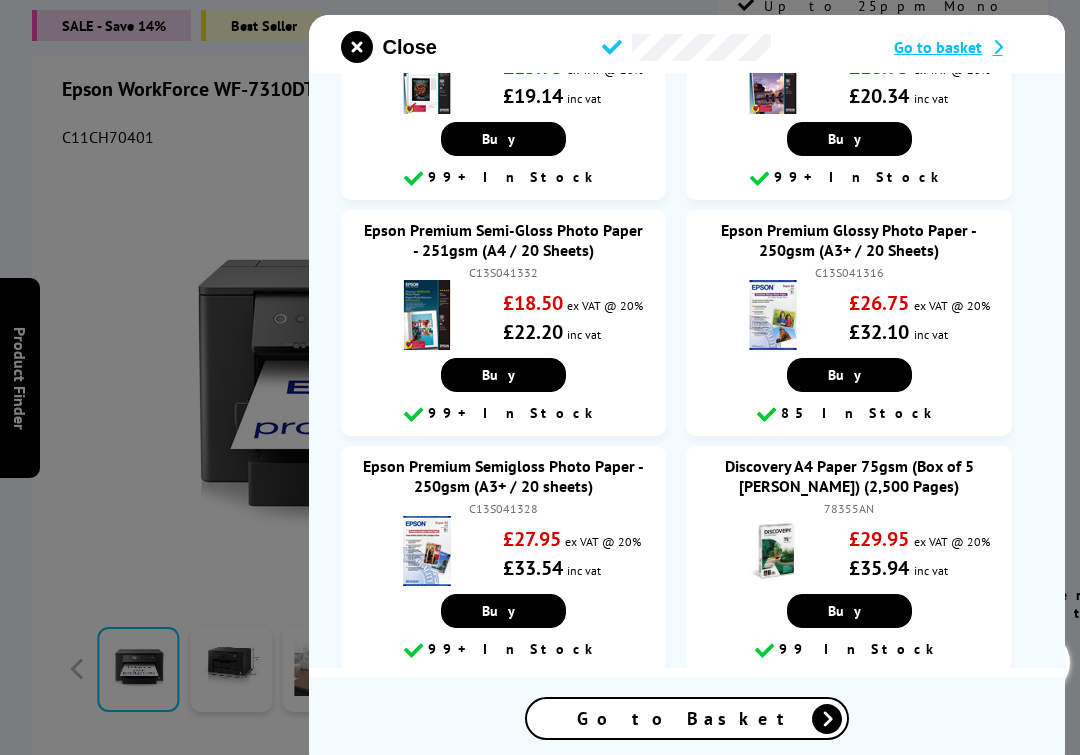 scroll, scrollTop: 2110, scrollLeft: 0, axis: vertical 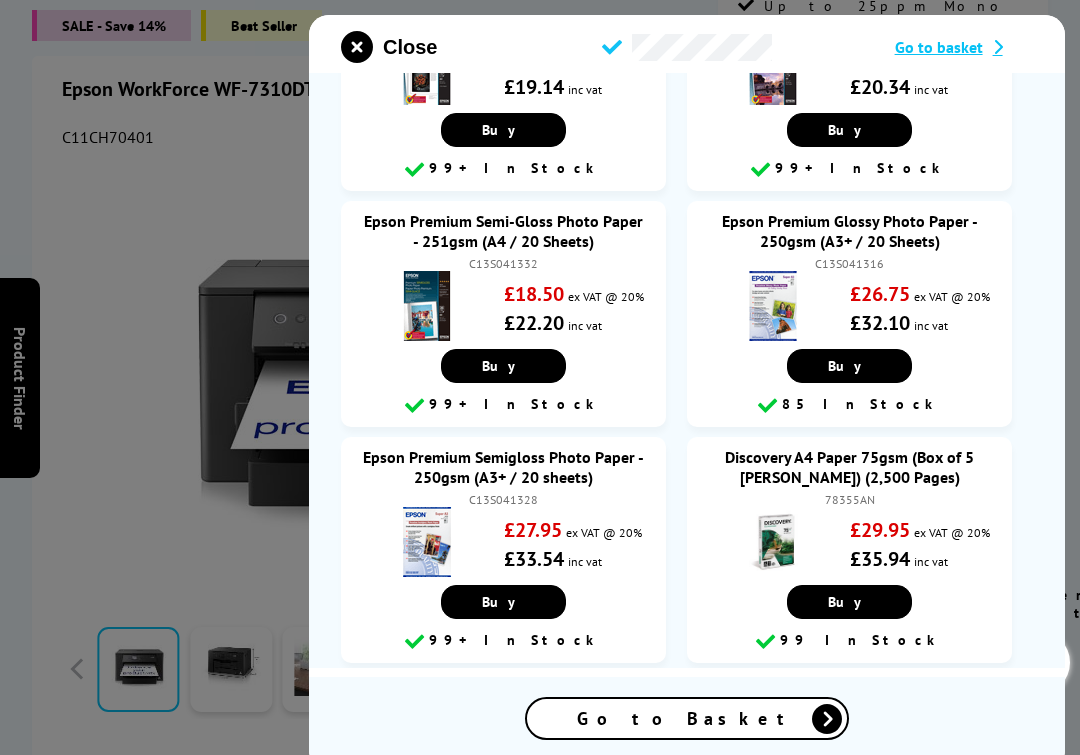 click at bounding box center (357, 47) 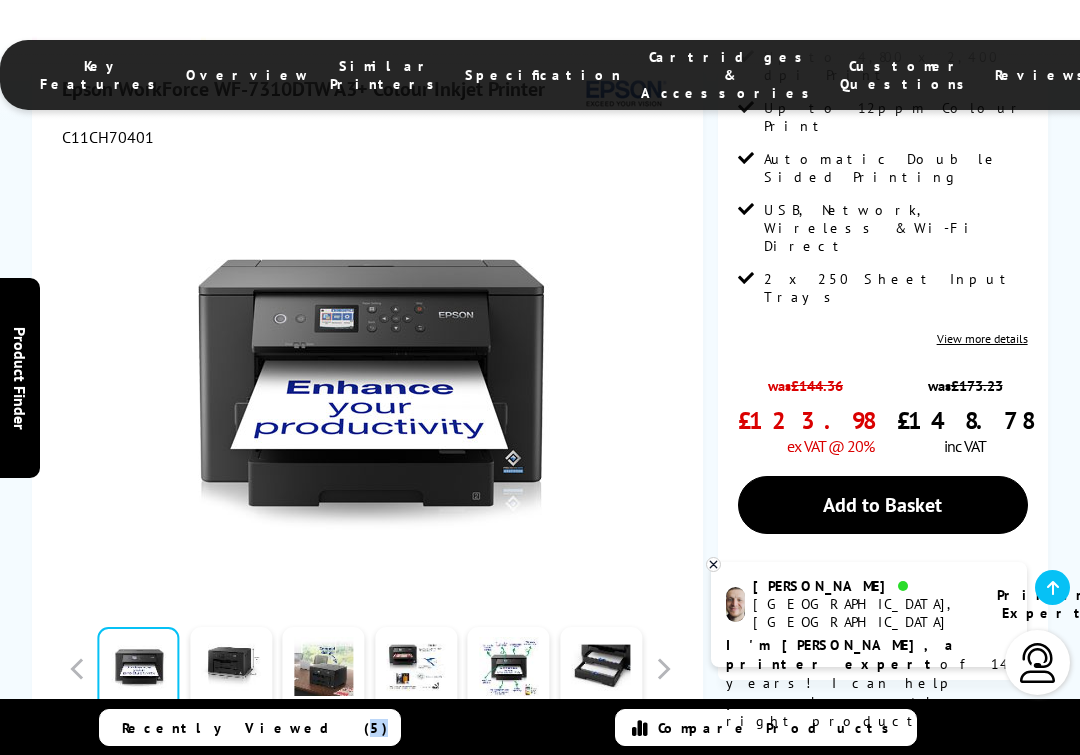 click on "USB, Network, Wireless & Wi-Fi Direct" at bounding box center (883, 235) 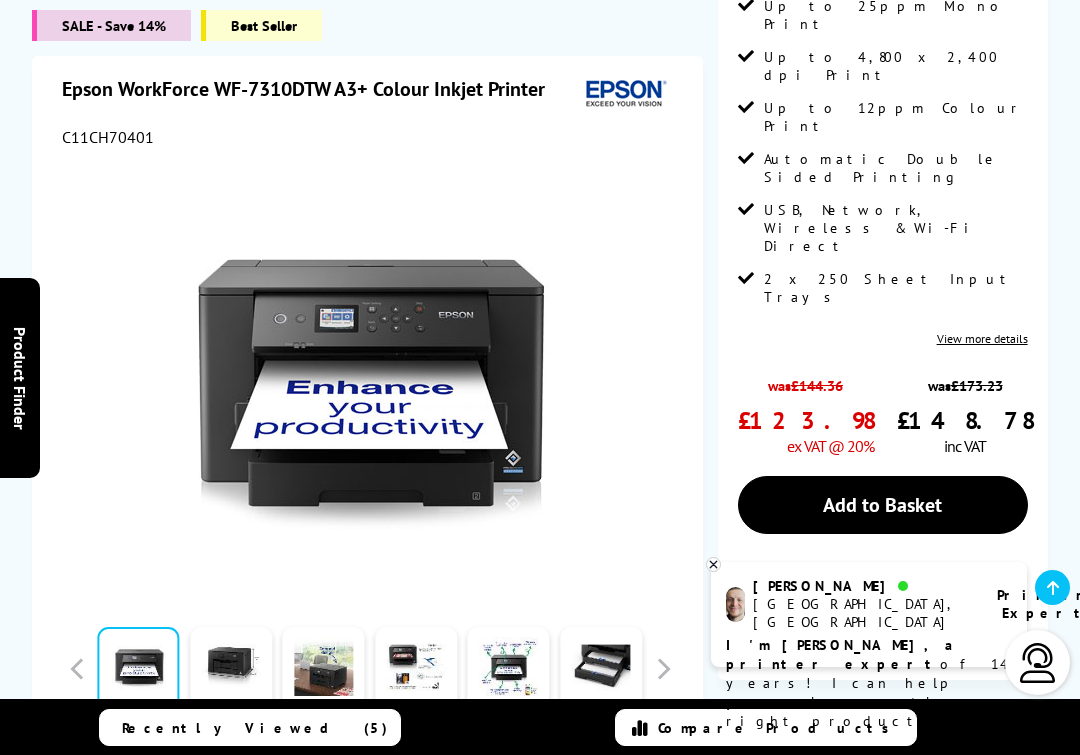 scroll, scrollTop: 171, scrollLeft: 0, axis: vertical 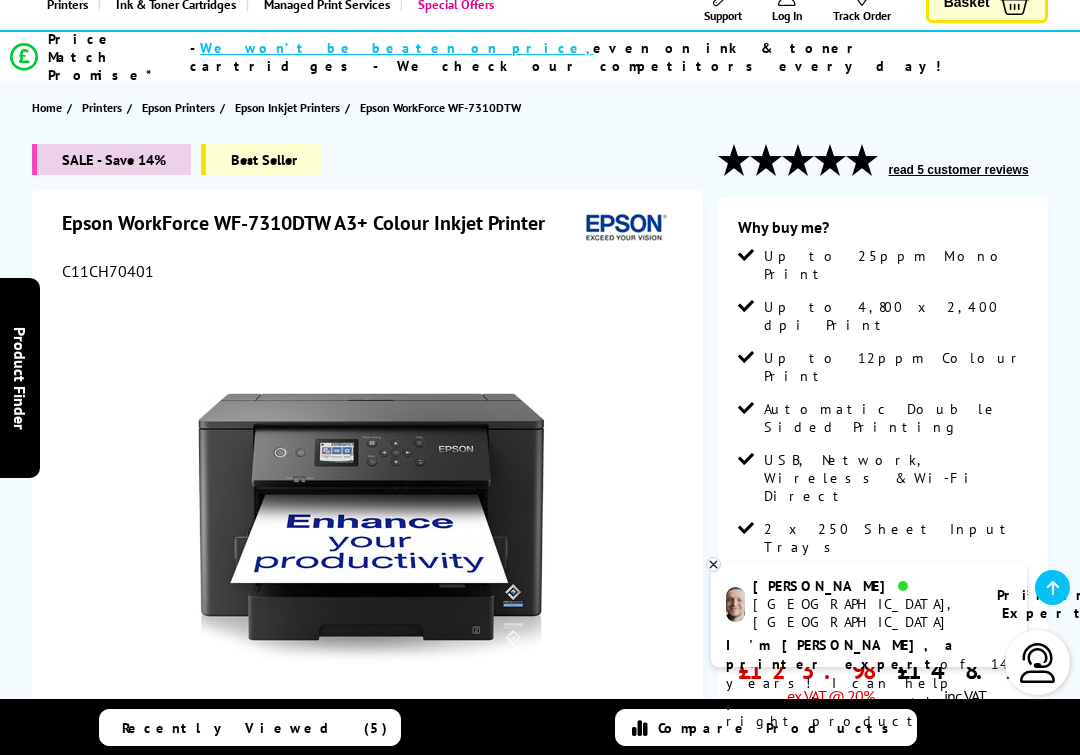 click on "£123.98" at bounding box center (806, 670) 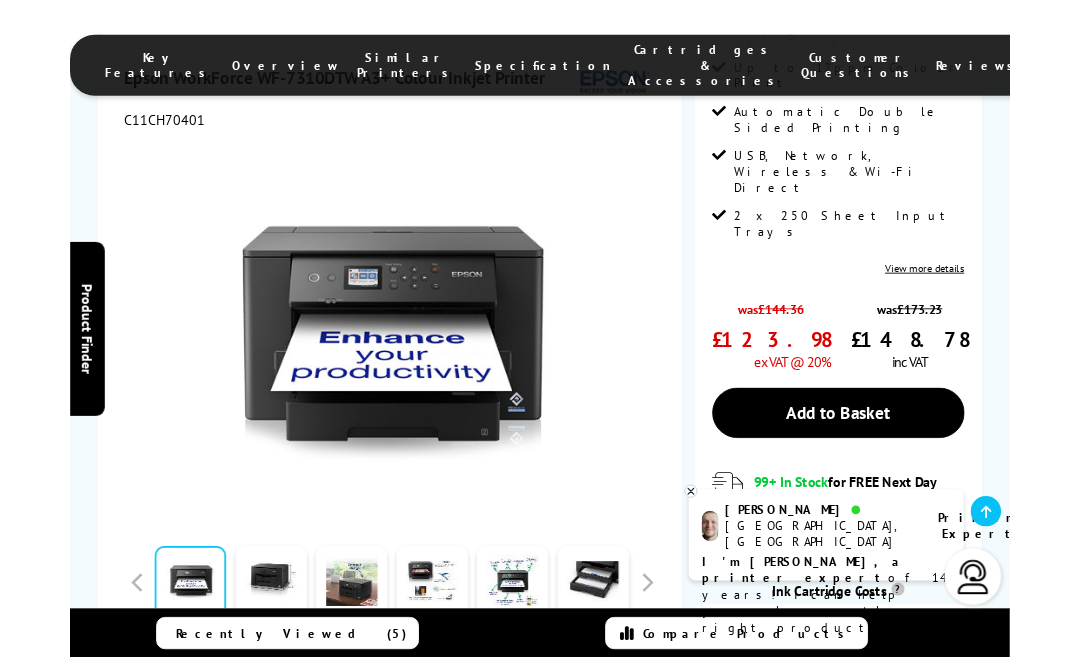 scroll, scrollTop: 550, scrollLeft: 0, axis: vertical 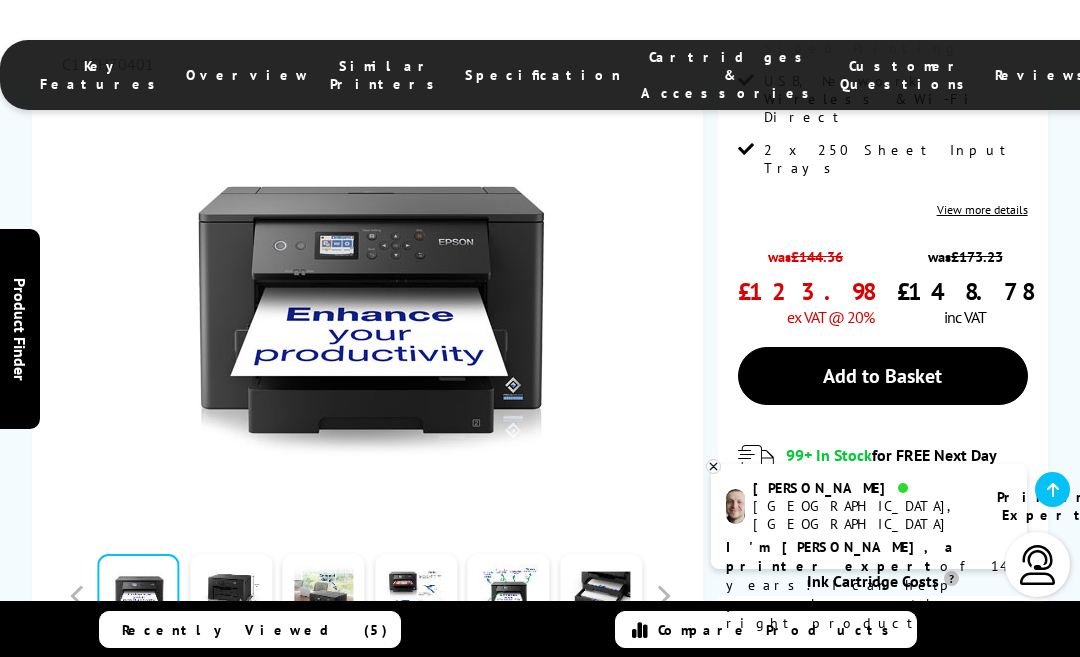 click on "Add to Basket" at bounding box center [883, 376] 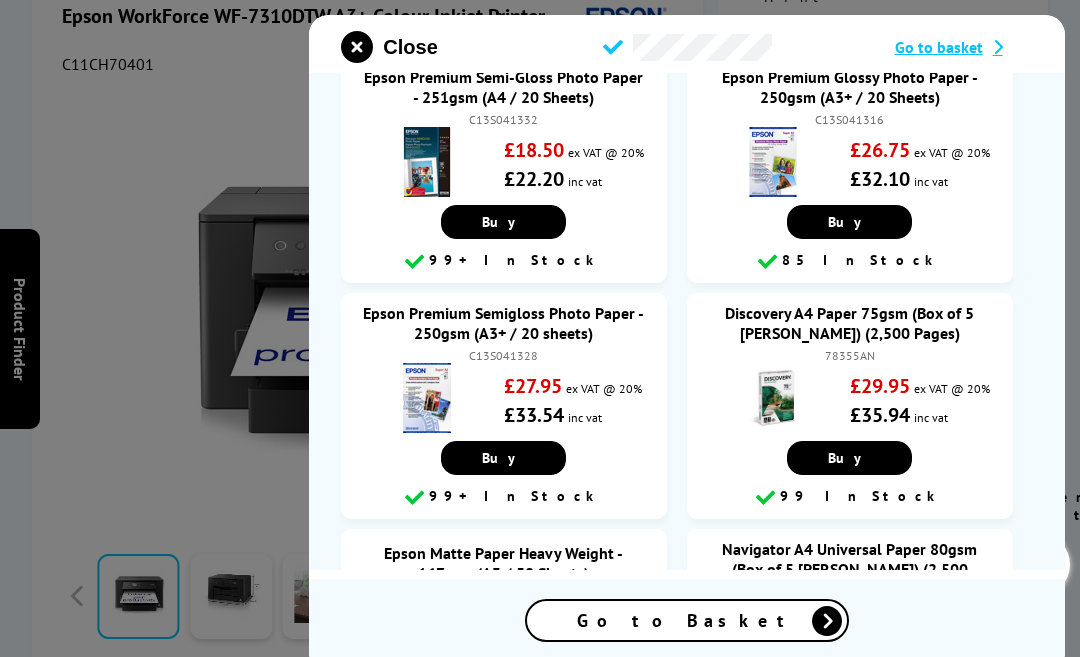 scroll, scrollTop: 2253, scrollLeft: 0, axis: vertical 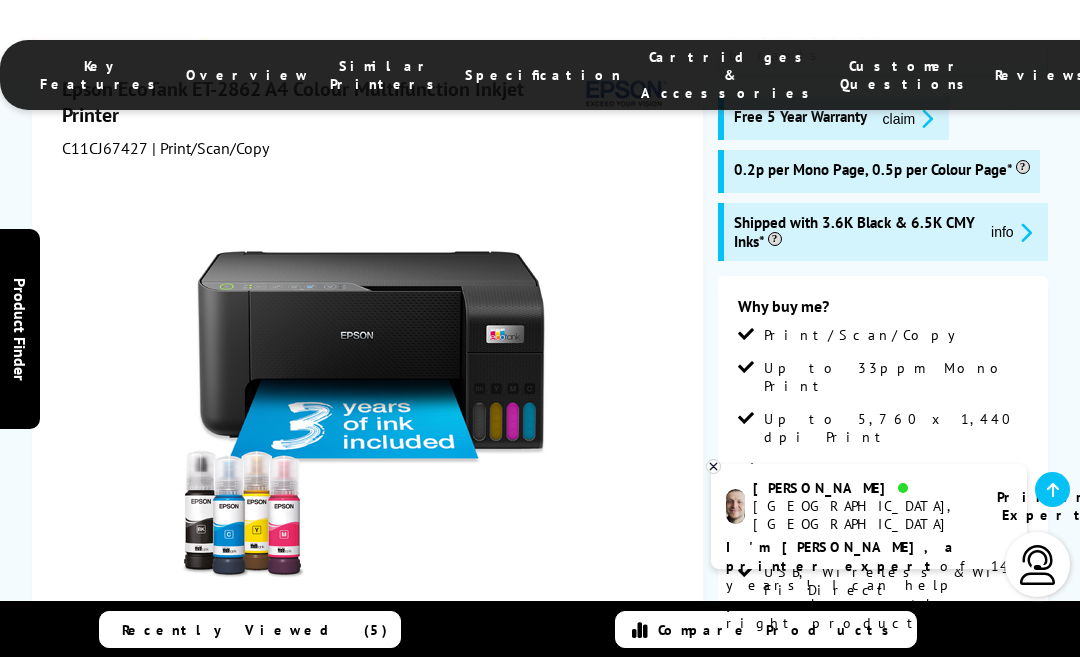 click at bounding box center [1037, 564] 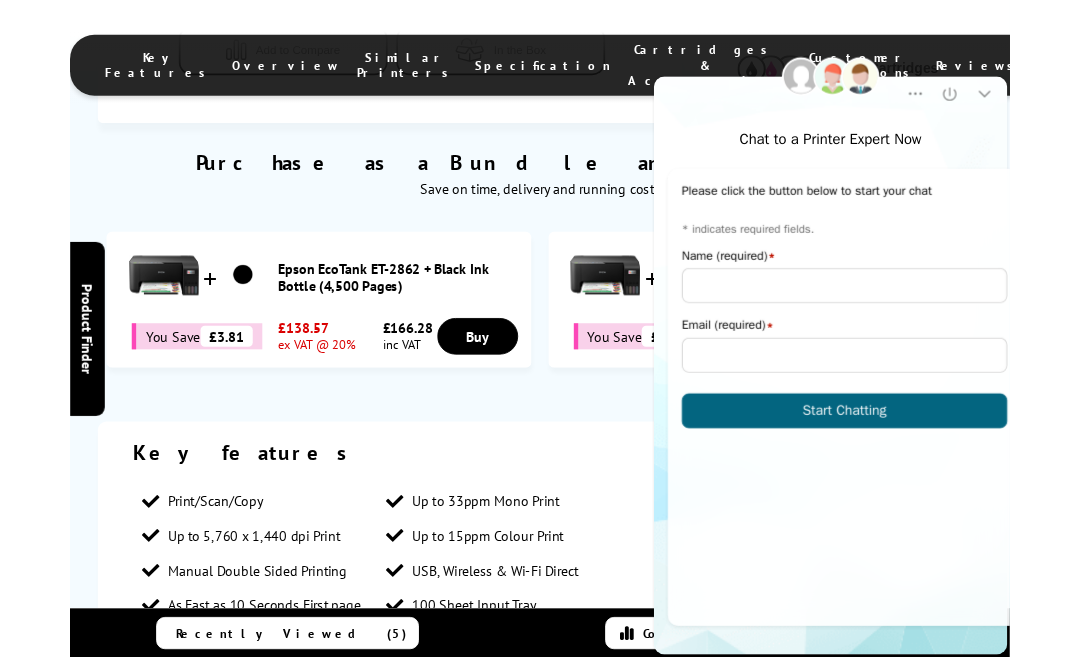 scroll, scrollTop: 1663, scrollLeft: 0, axis: vertical 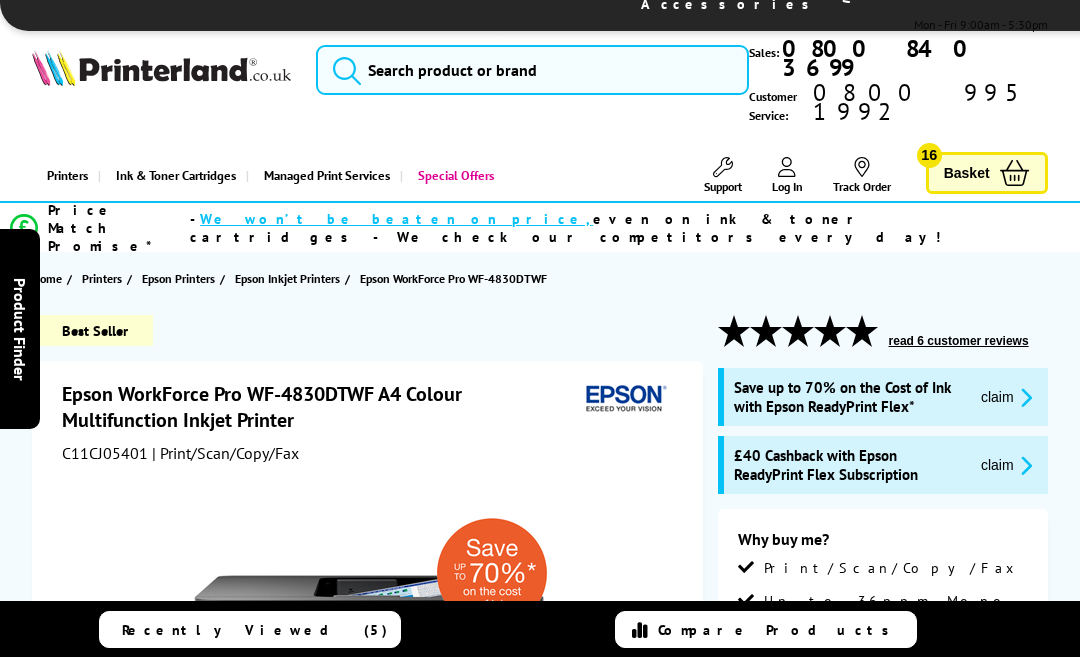click 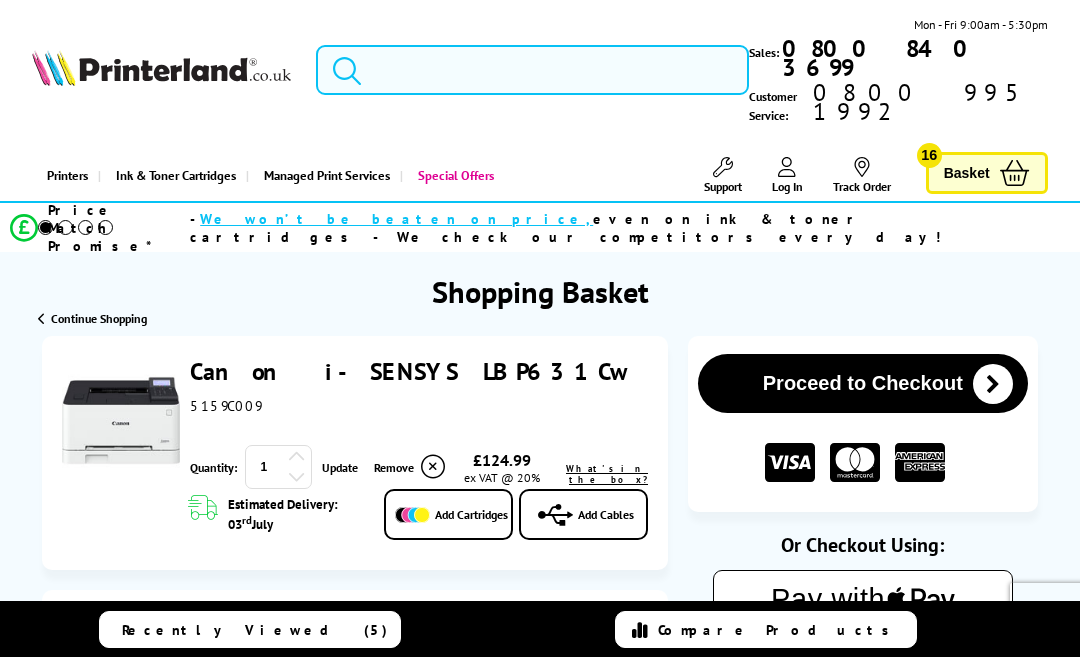 scroll, scrollTop: 0, scrollLeft: 0, axis: both 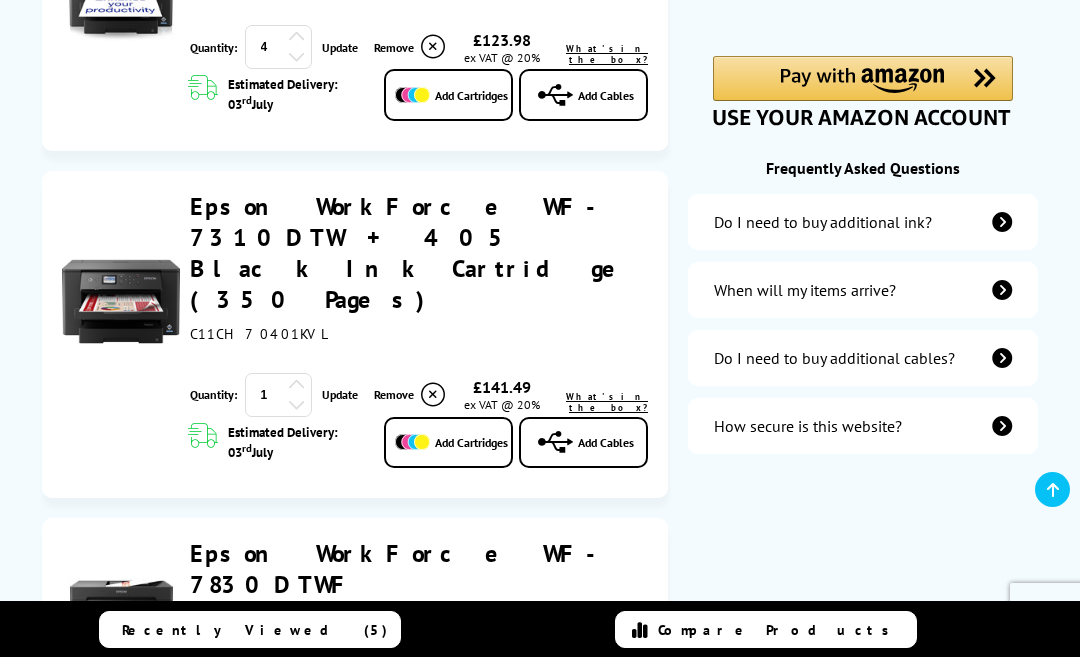 click on "Recently Viewed (5)
Compare Products" at bounding box center (540, 629) 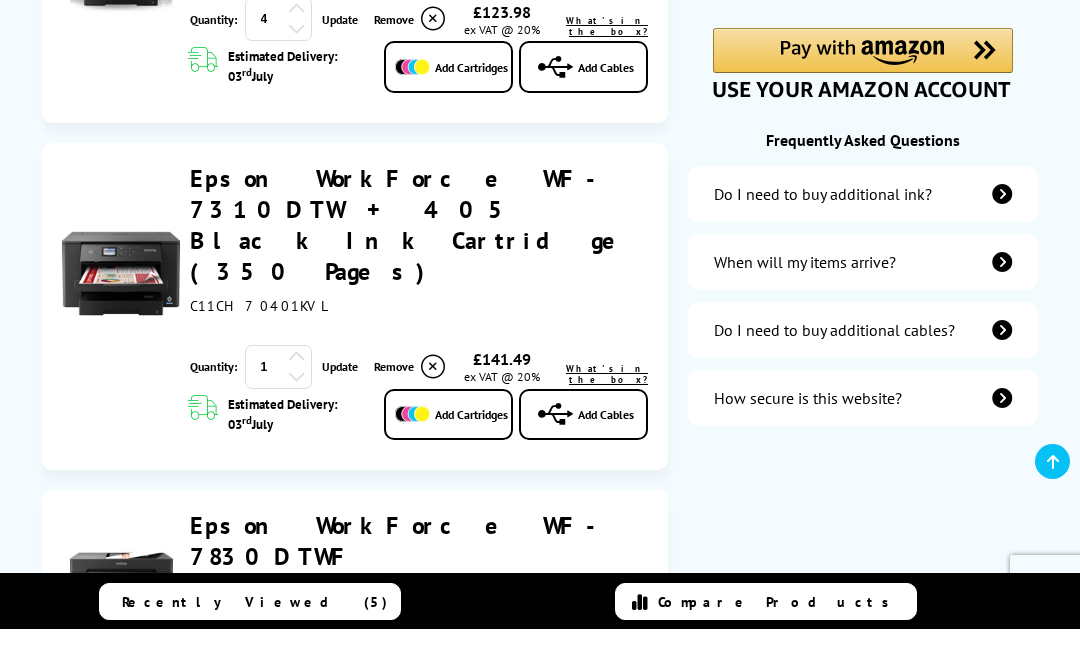 scroll, scrollTop: 733, scrollLeft: 0, axis: vertical 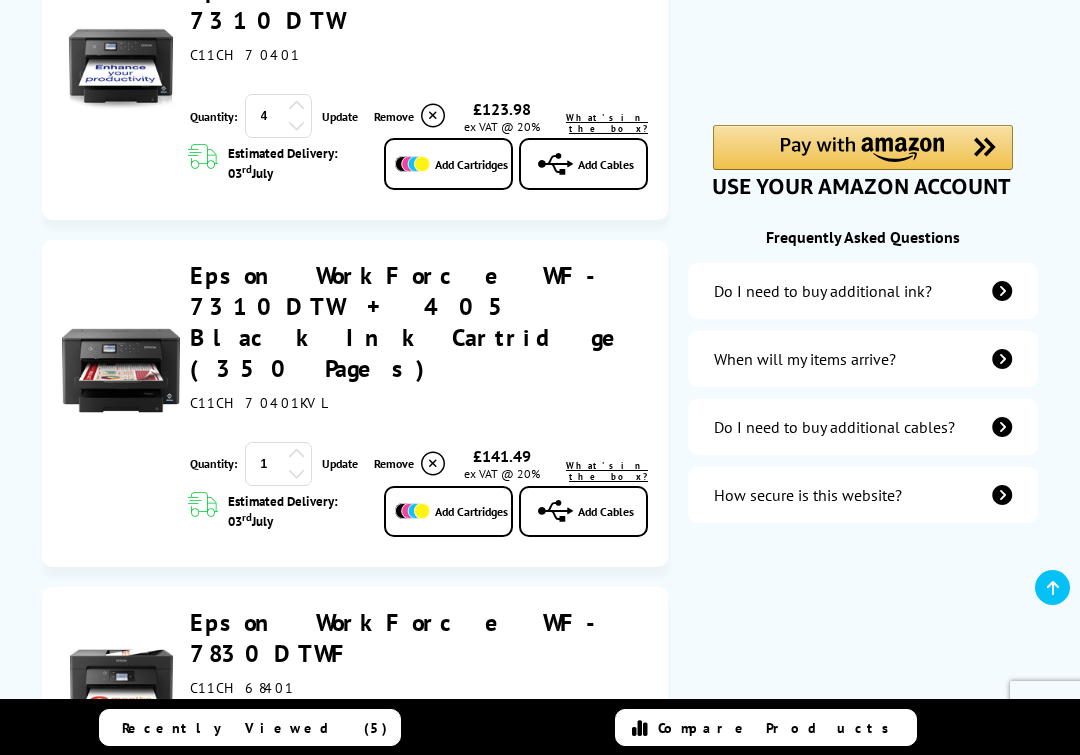 click on "Frequently Asked Questions" at bounding box center (863, 237) 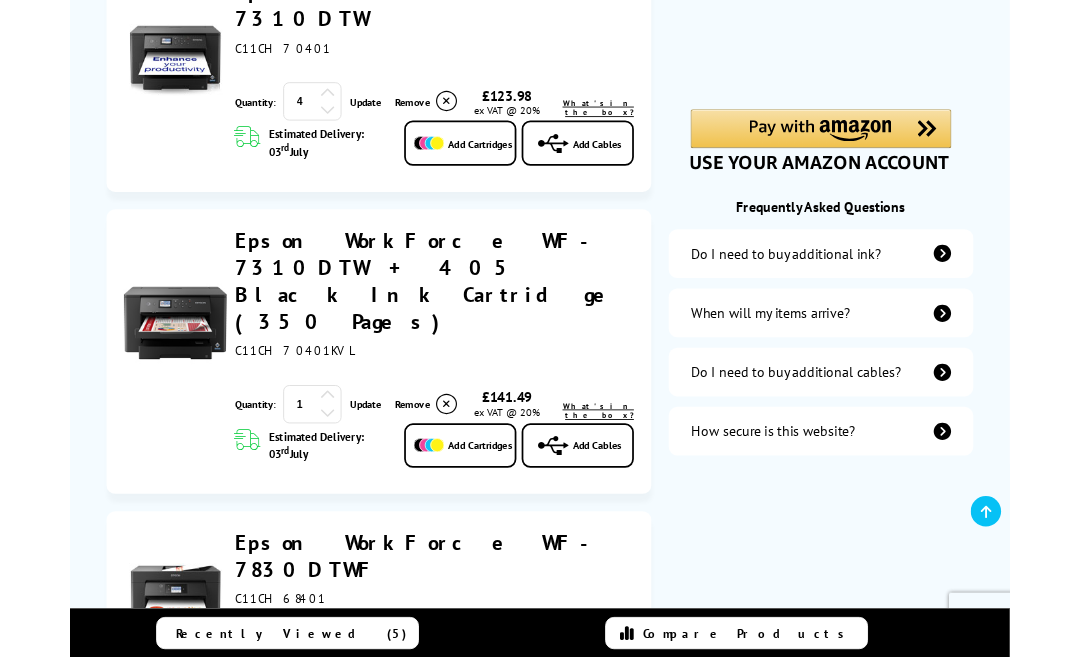 scroll, scrollTop: 734, scrollLeft: 0, axis: vertical 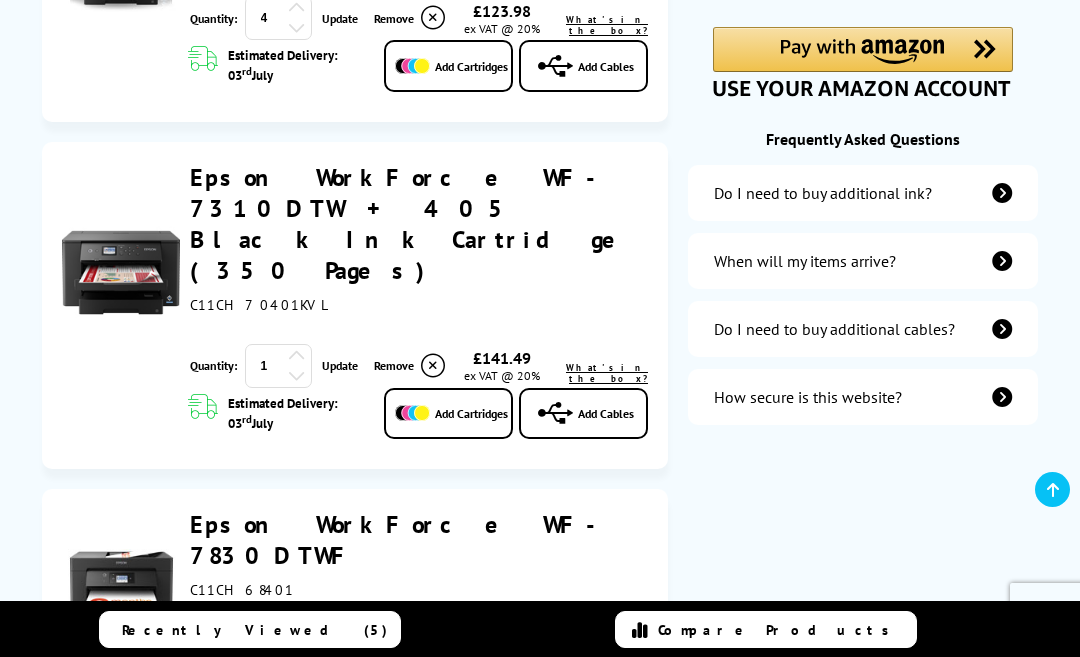 click on "Canon i-SENSYS LBP631Cw
1 Update rd" at bounding box center [355, 921] 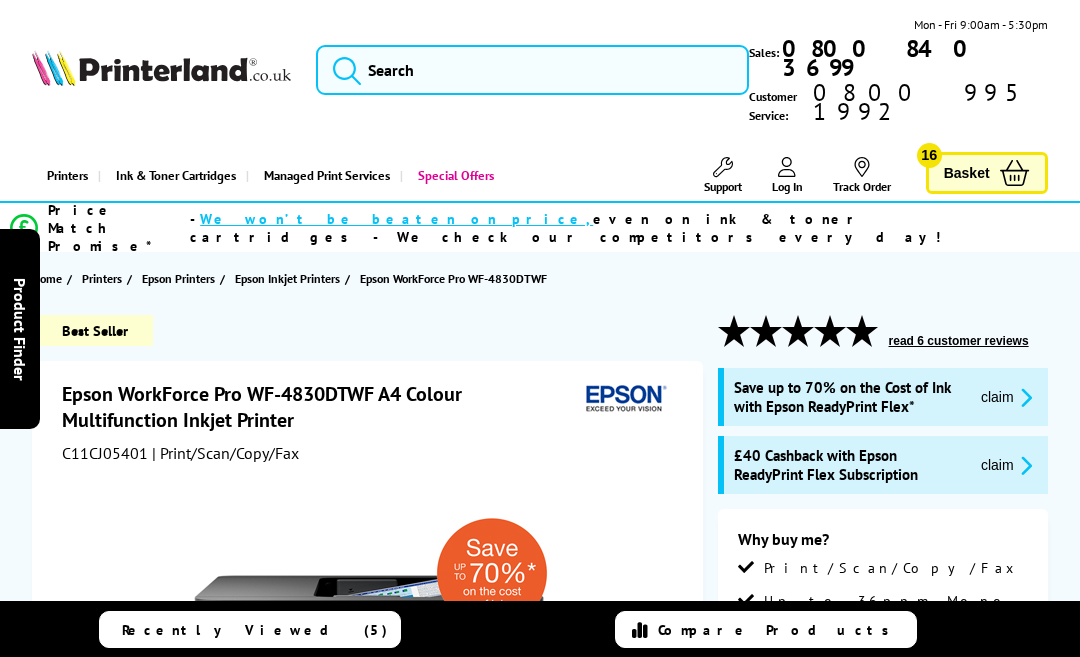 scroll, scrollTop: 0, scrollLeft: 0, axis: both 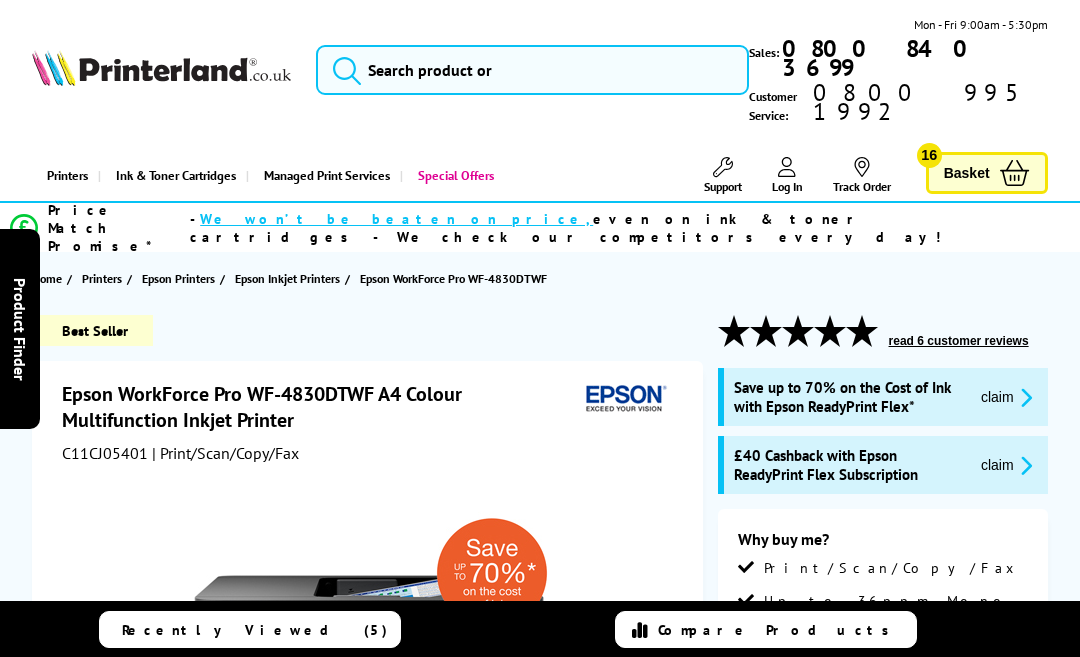 click on "Save up to 70% on the Cost of Ink with Epson ReadyPrint Flex*
claim
£40 Cashback with Epson ReadyPrint Flex Subscription
claim" at bounding box center [883, 436] 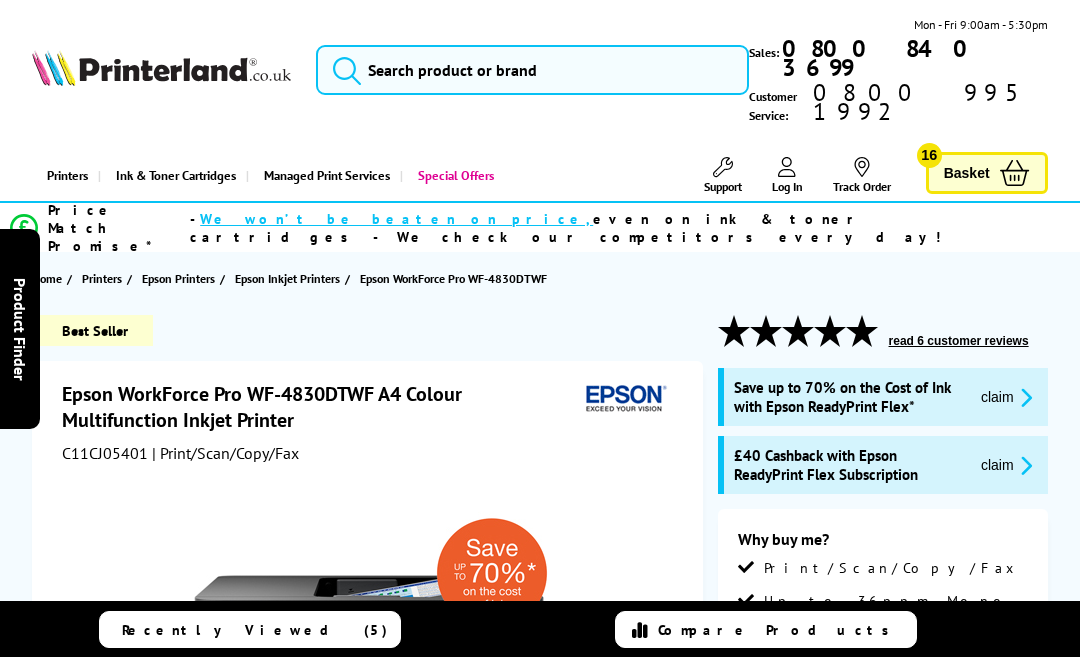 click on "Save up to 70% on the Cost of Ink with Epson ReadyPrint Flex*
claim
£40 Cashback with Epson ReadyPrint Flex Subscription
claim" at bounding box center [883, 436] 